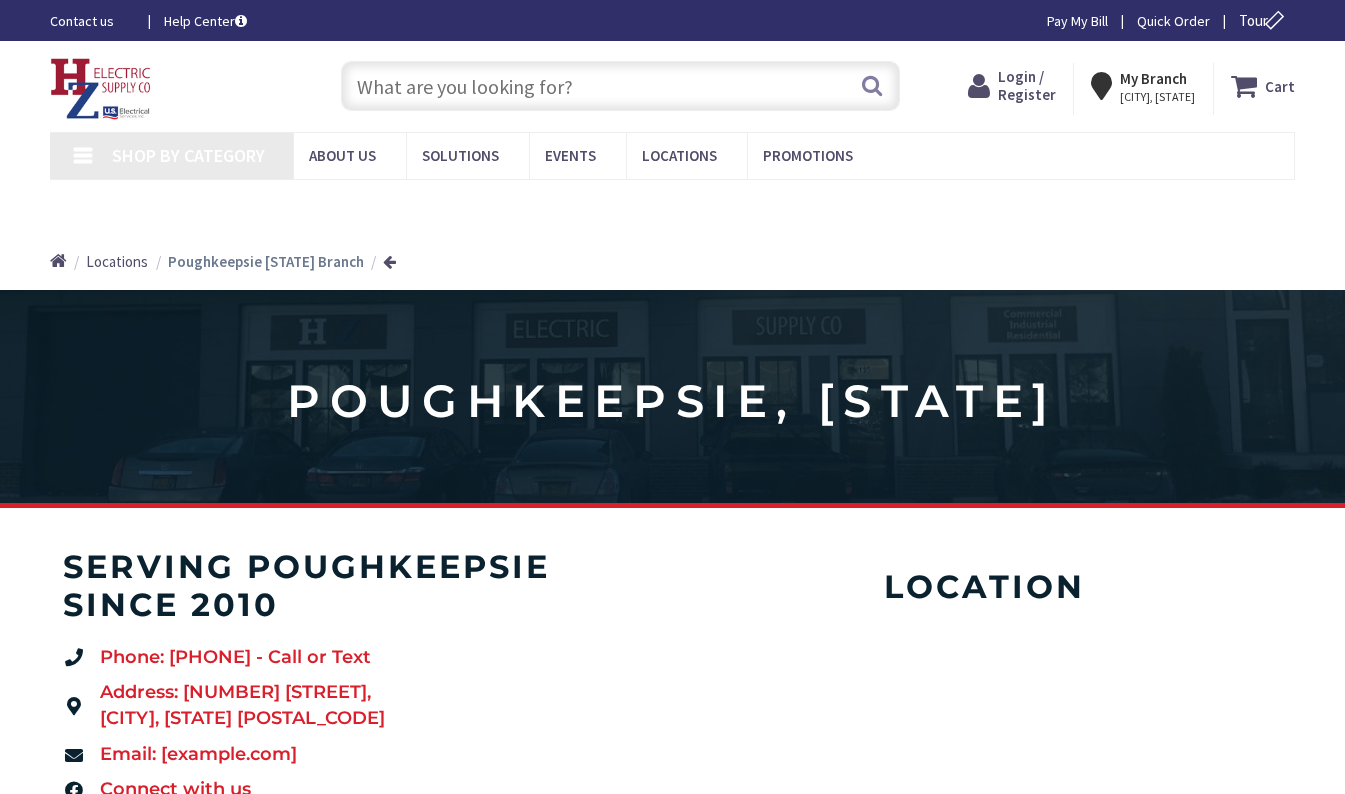 scroll, scrollTop: 0, scrollLeft: 0, axis: both 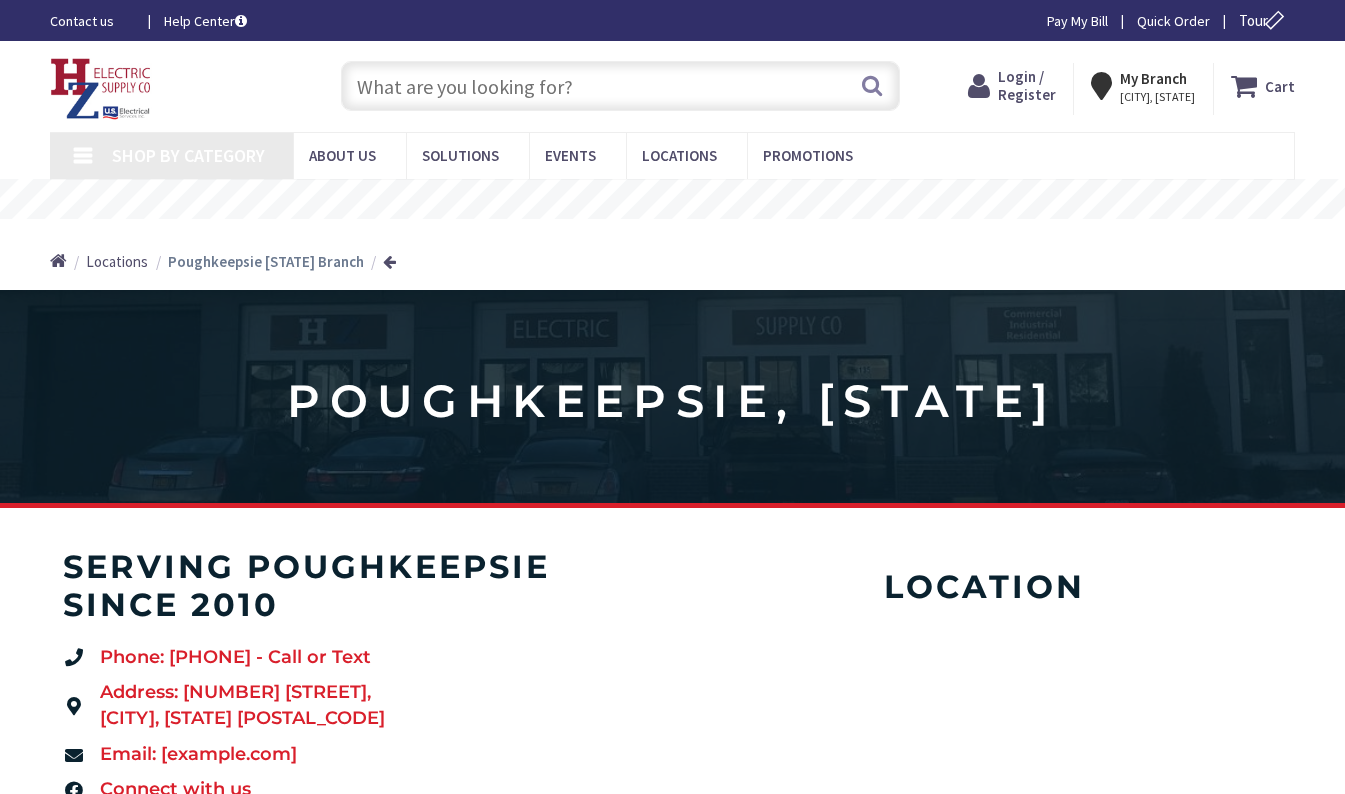 click on "Login / Register" at bounding box center (1027, 85) 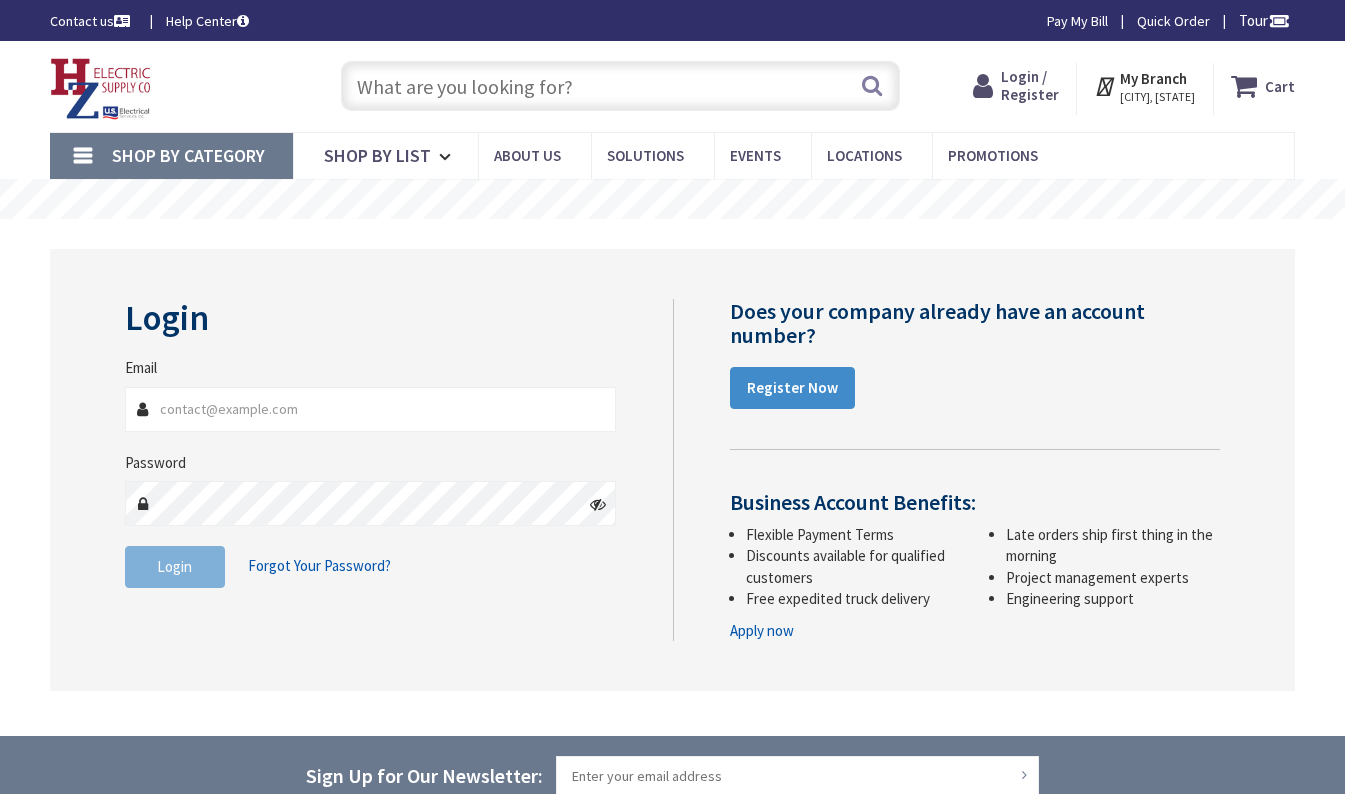 scroll, scrollTop: 0, scrollLeft: 0, axis: both 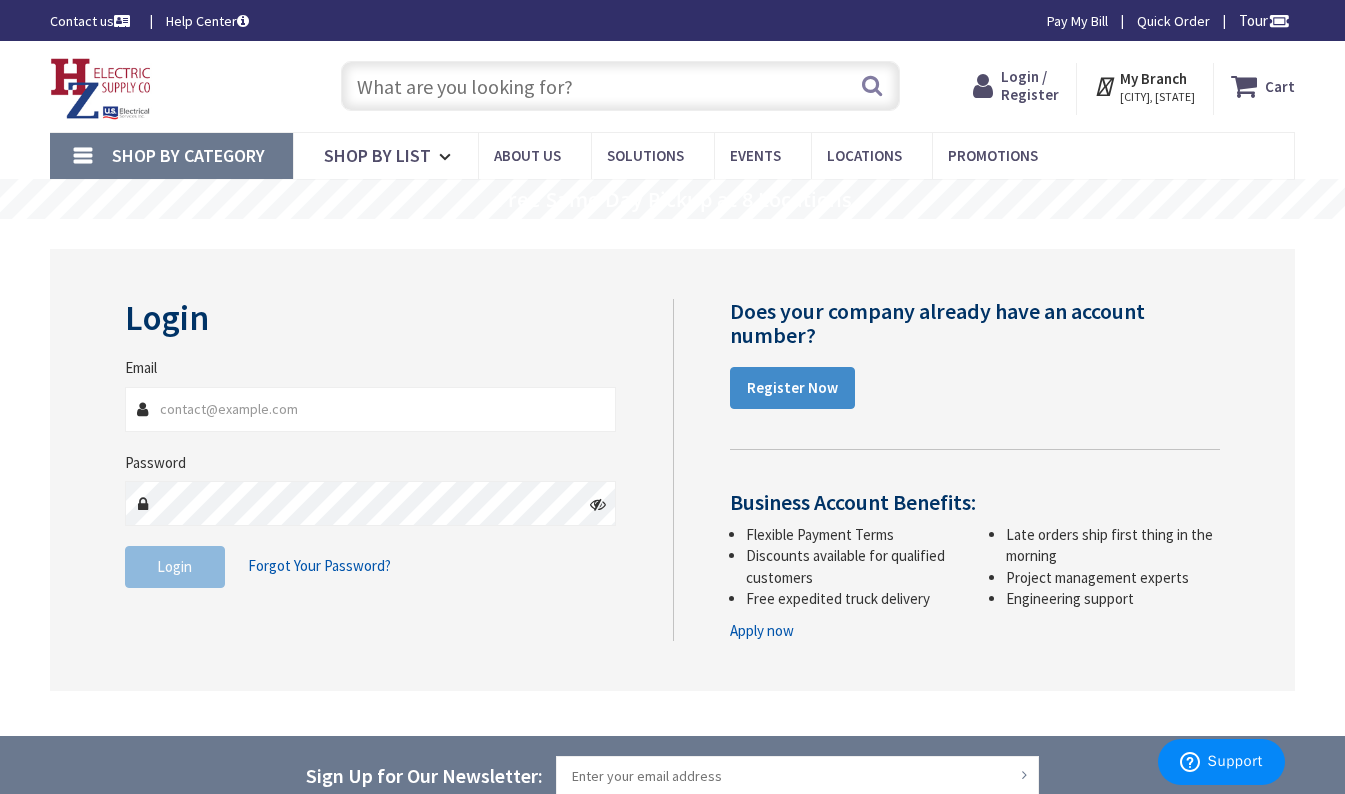 type on "[EMAIL]" 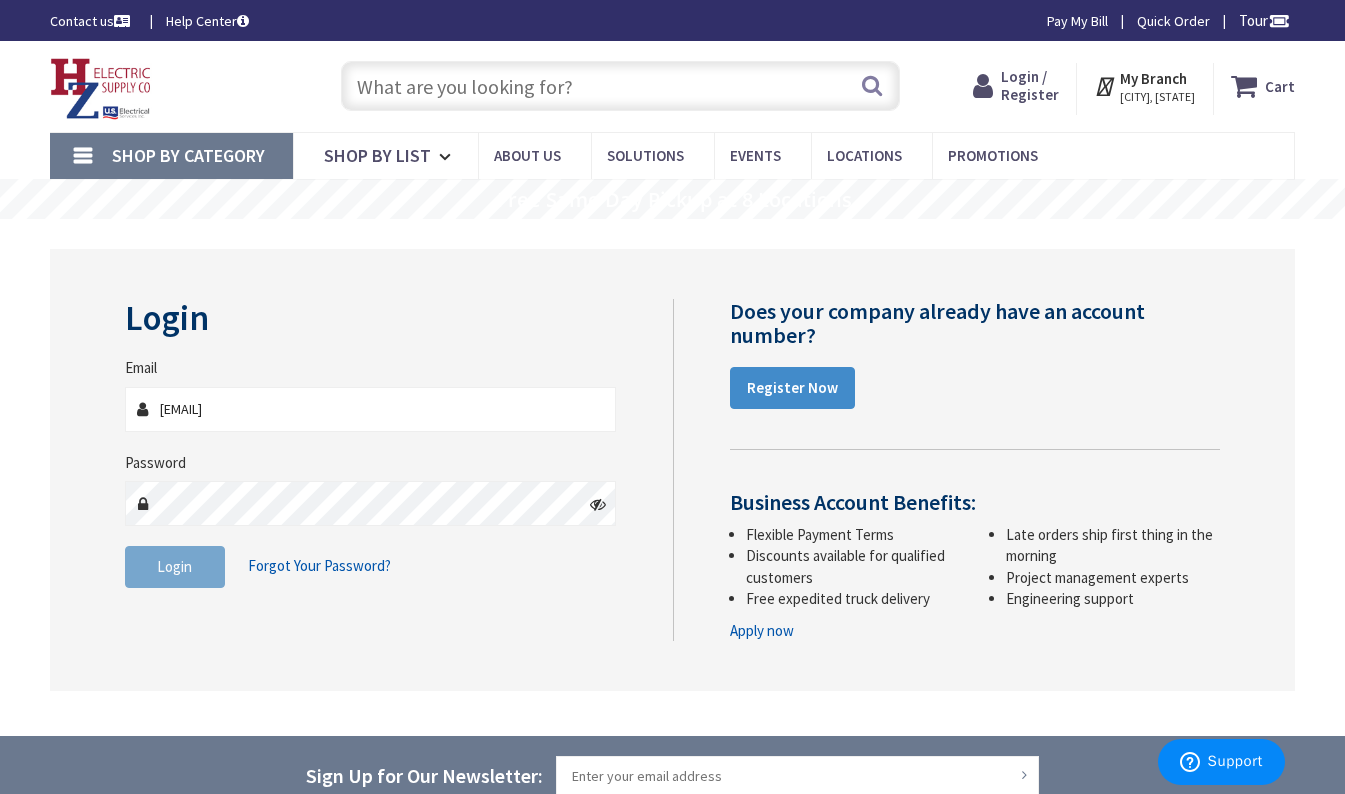 click on "Login" at bounding box center (175, 567) 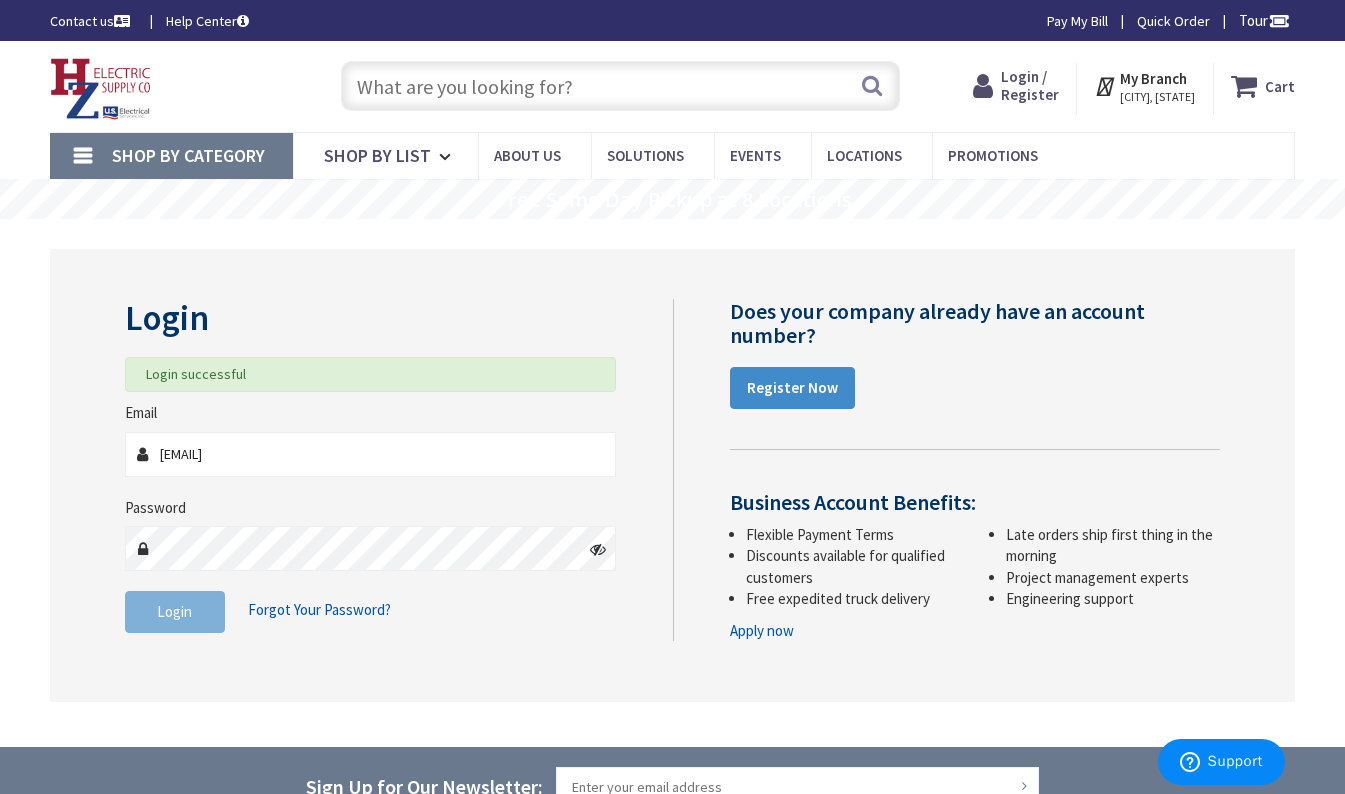 scroll, scrollTop: 0, scrollLeft: 0, axis: both 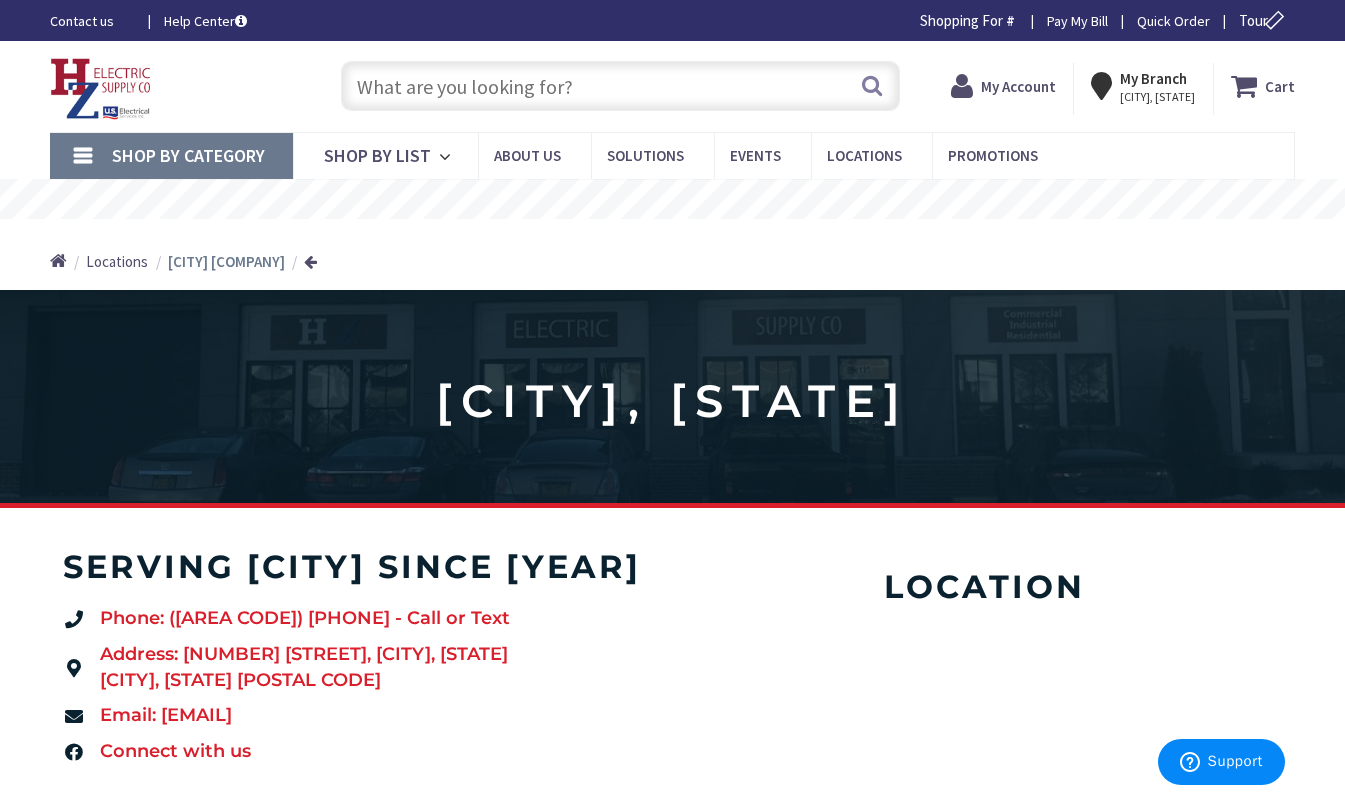 click at bounding box center (620, 86) 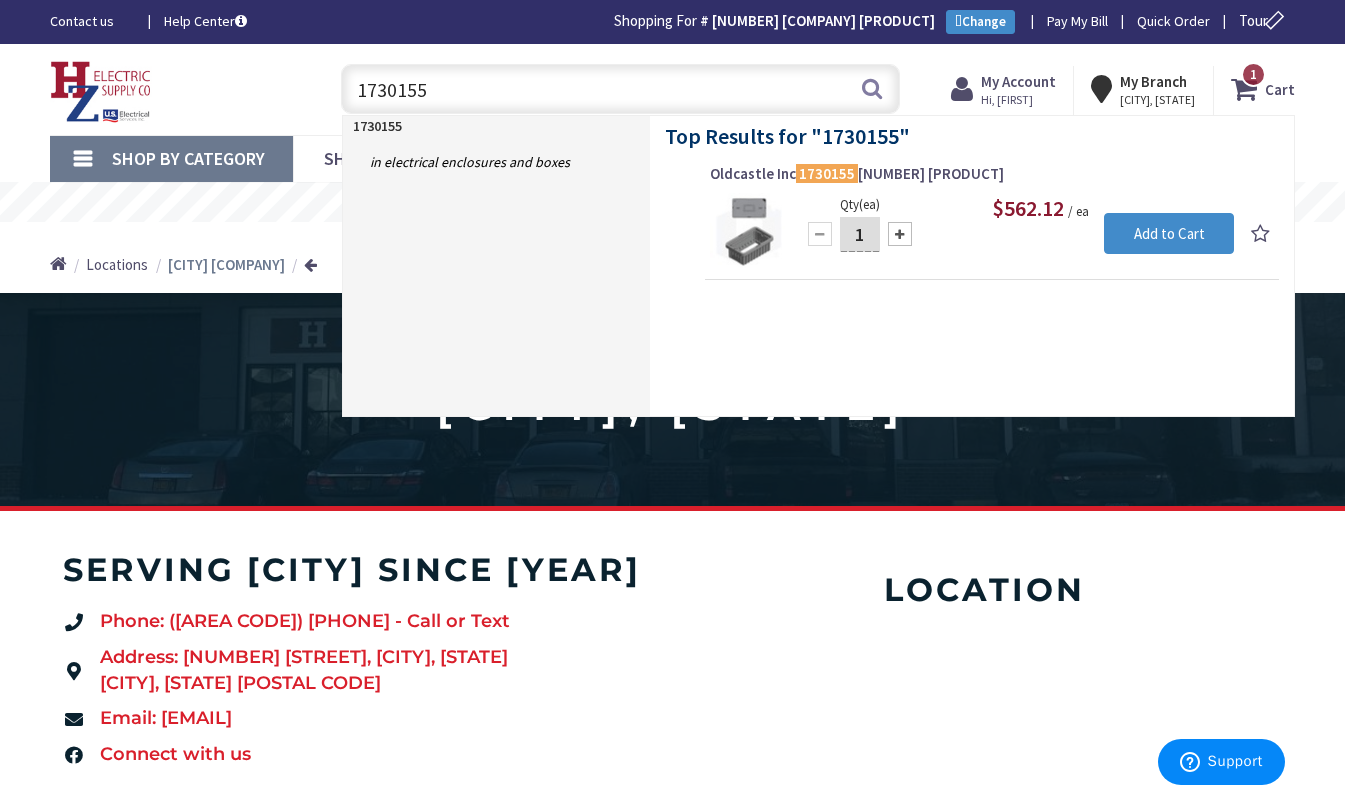 type on "[NUMBER]" 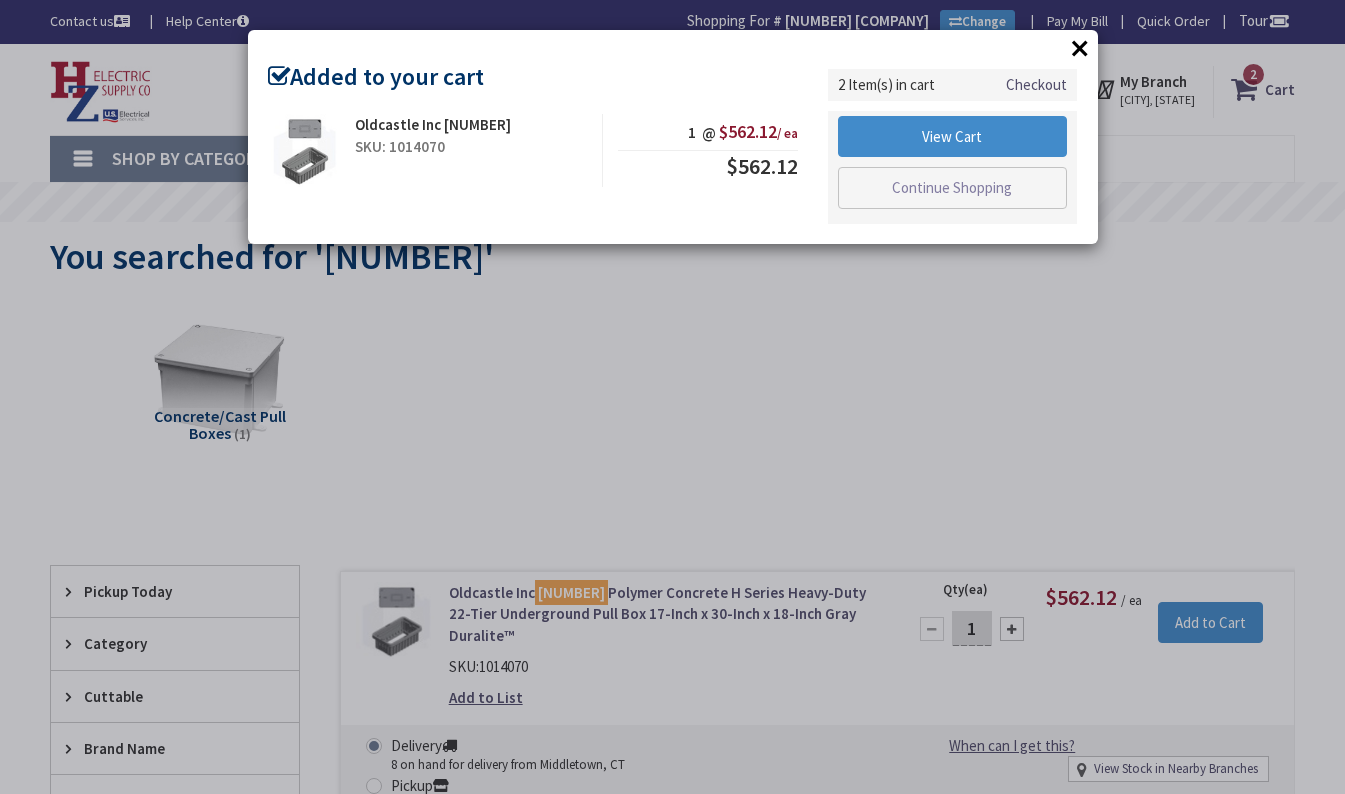 click on "Continue Shopping" at bounding box center [953, 188] 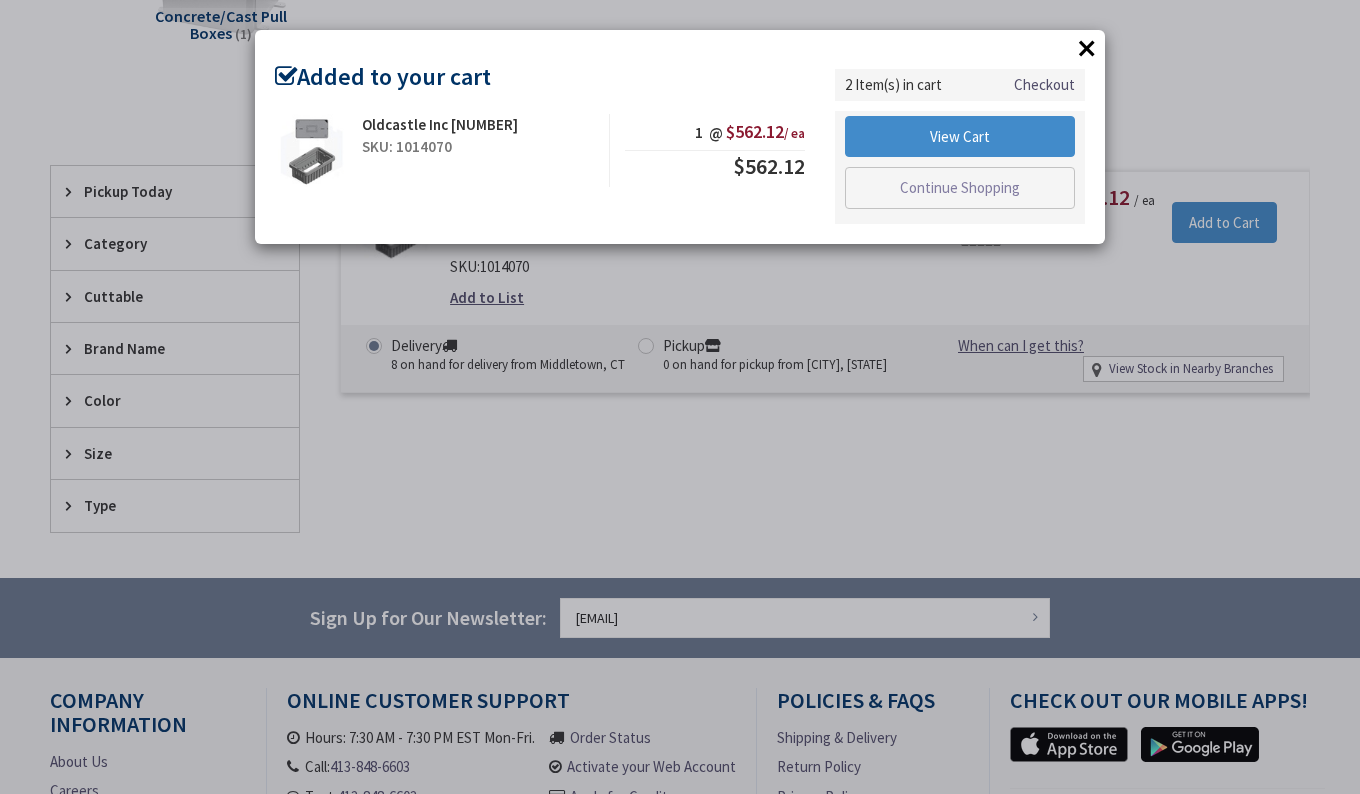 scroll, scrollTop: 400, scrollLeft: 0, axis: vertical 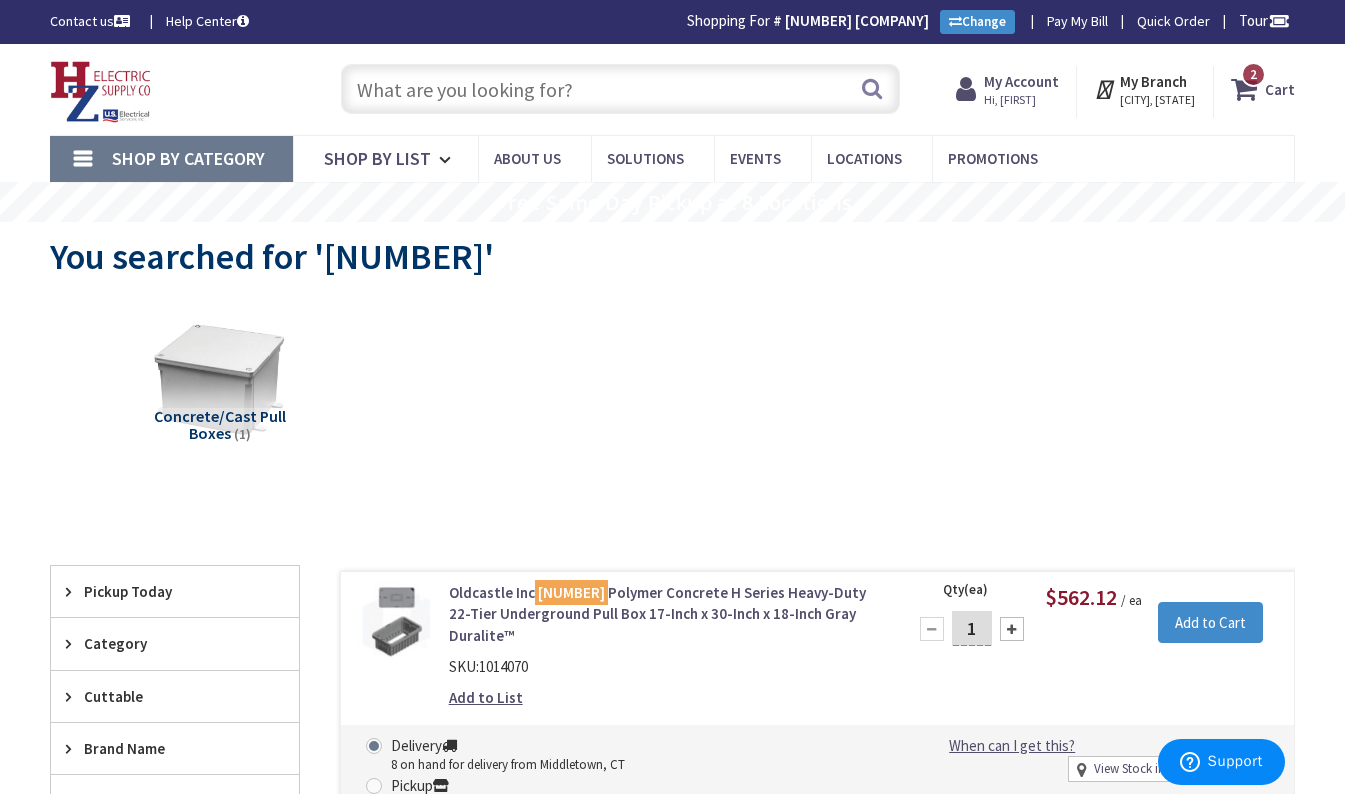 click at bounding box center (620, 89) 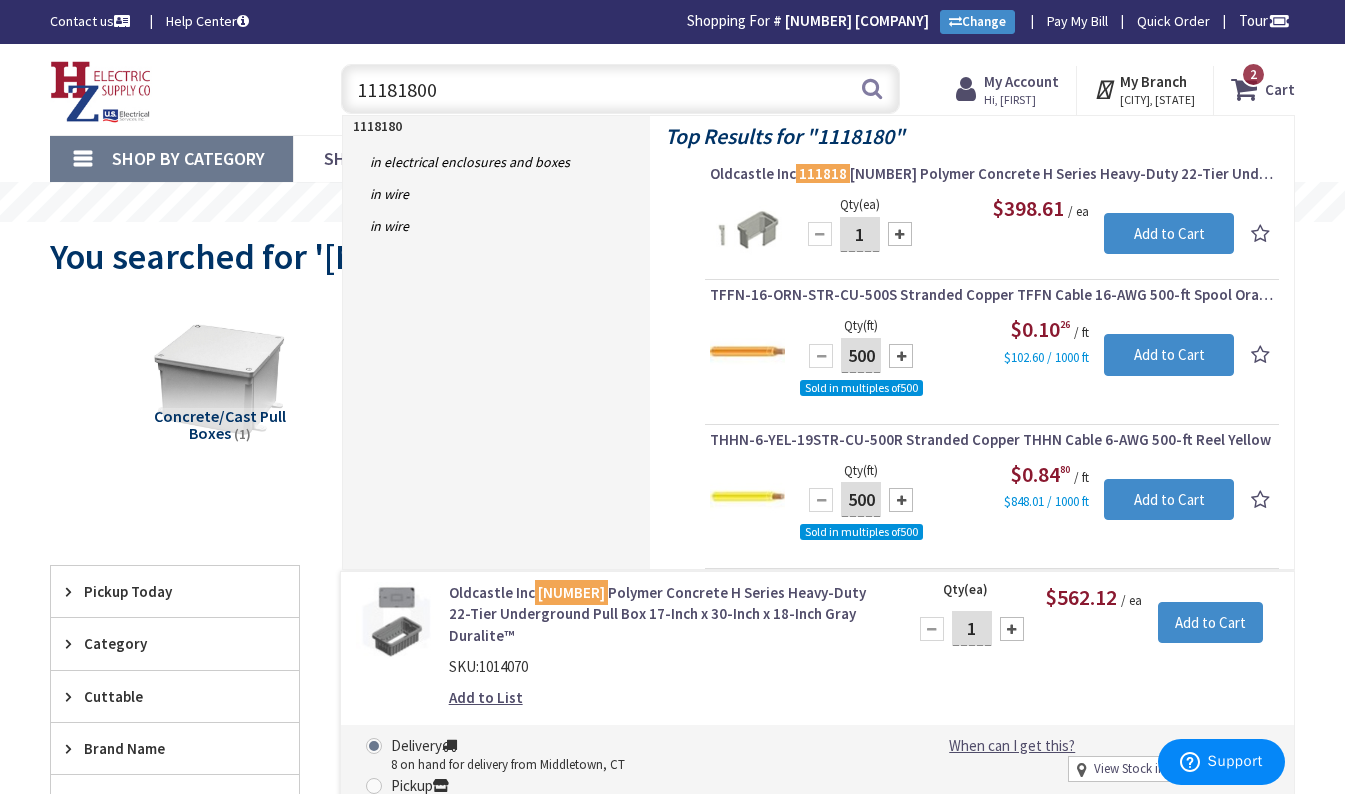 type on "111818000" 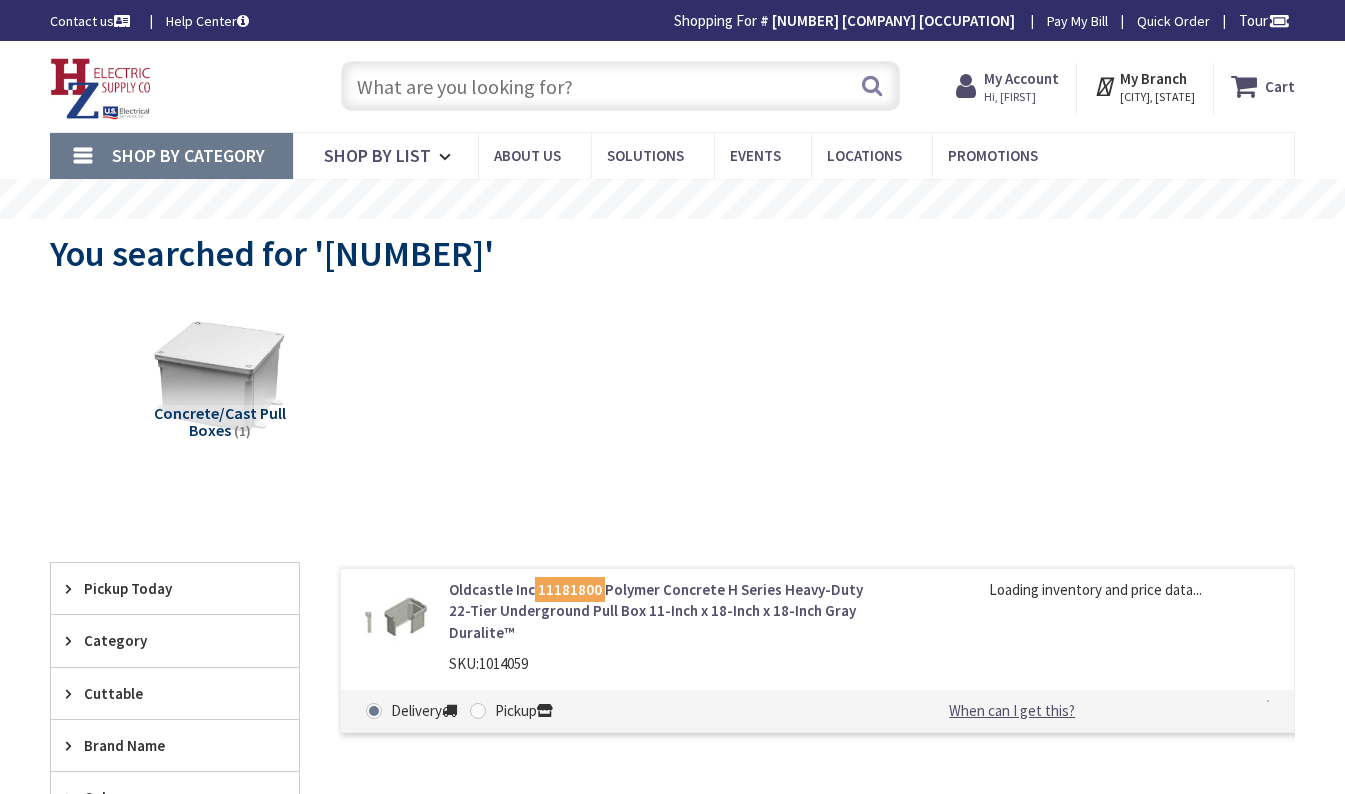 scroll, scrollTop: 0, scrollLeft: 0, axis: both 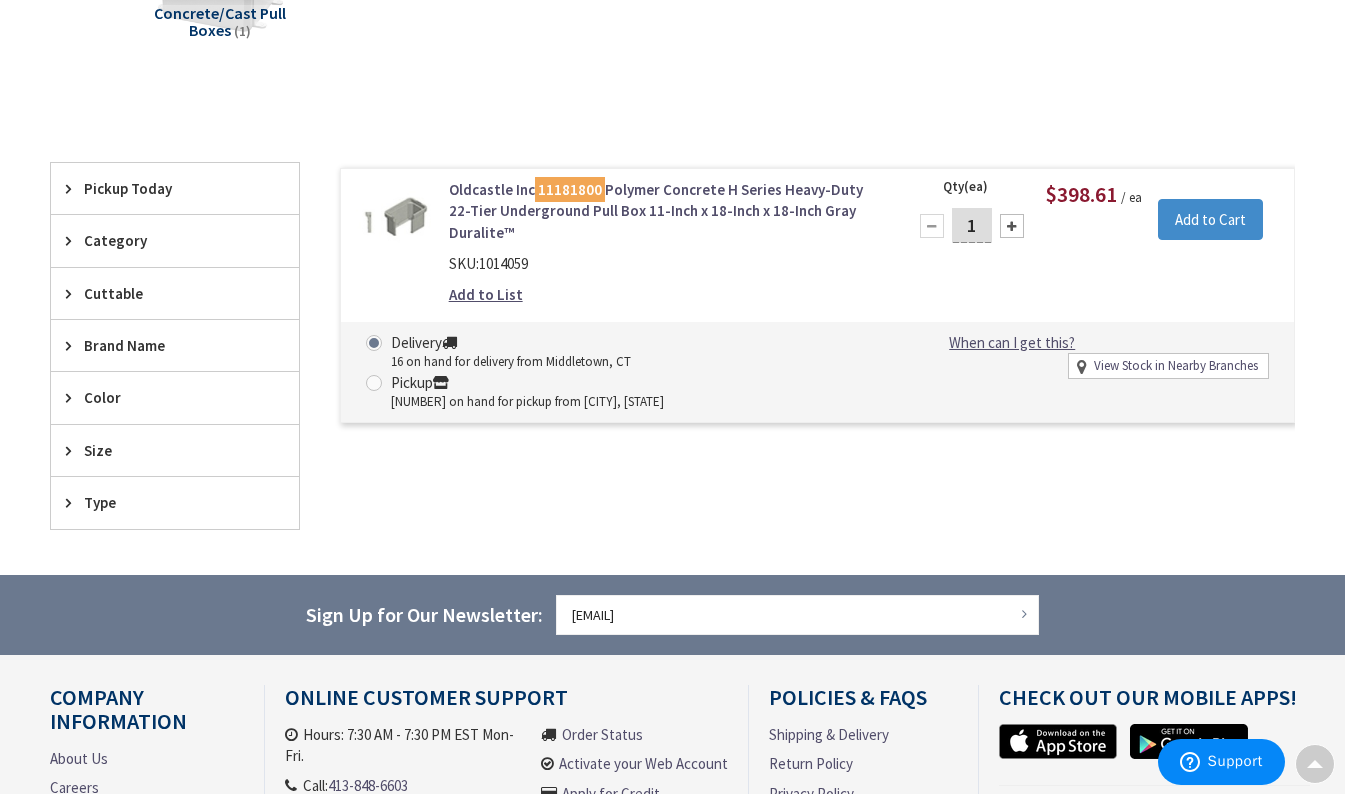click at bounding box center (1012, 226) 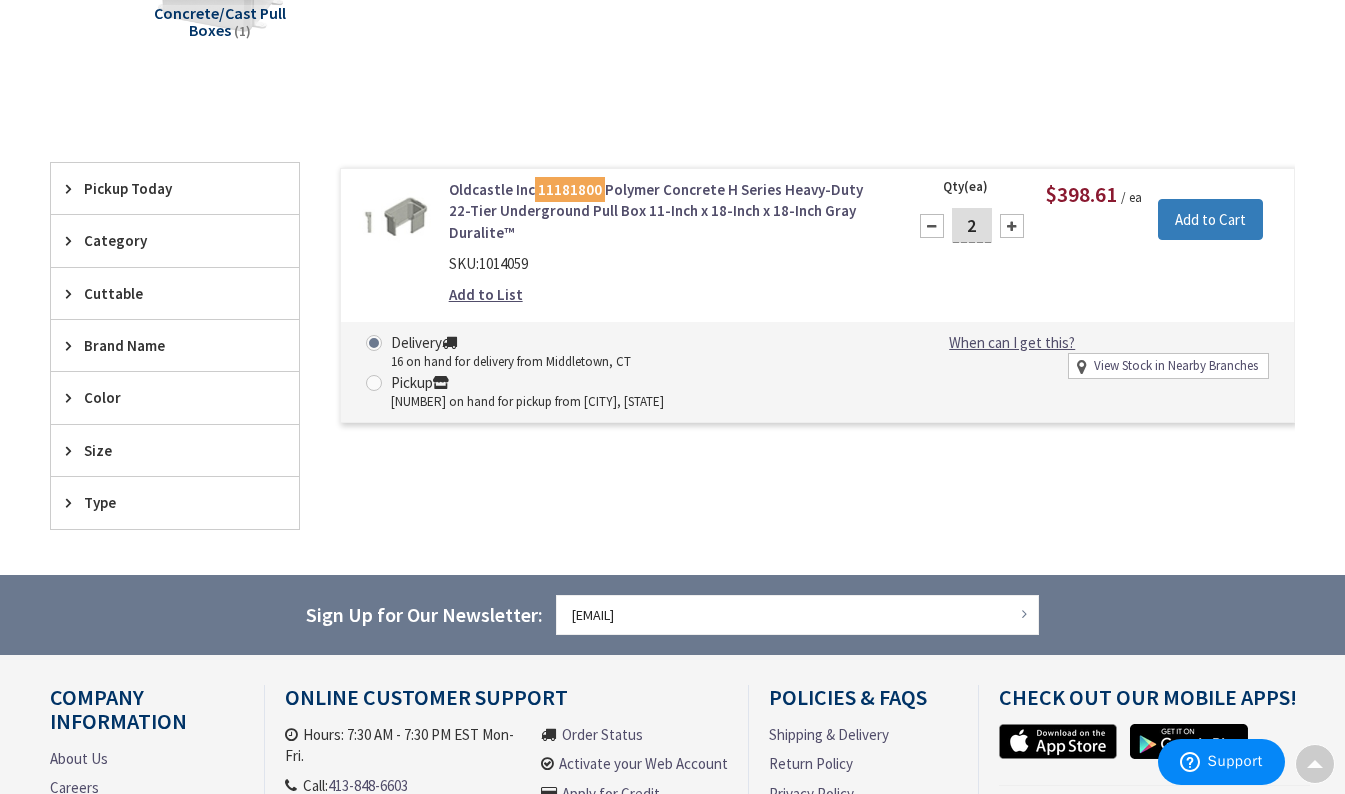 click on "Add to Cart" at bounding box center [1210, 220] 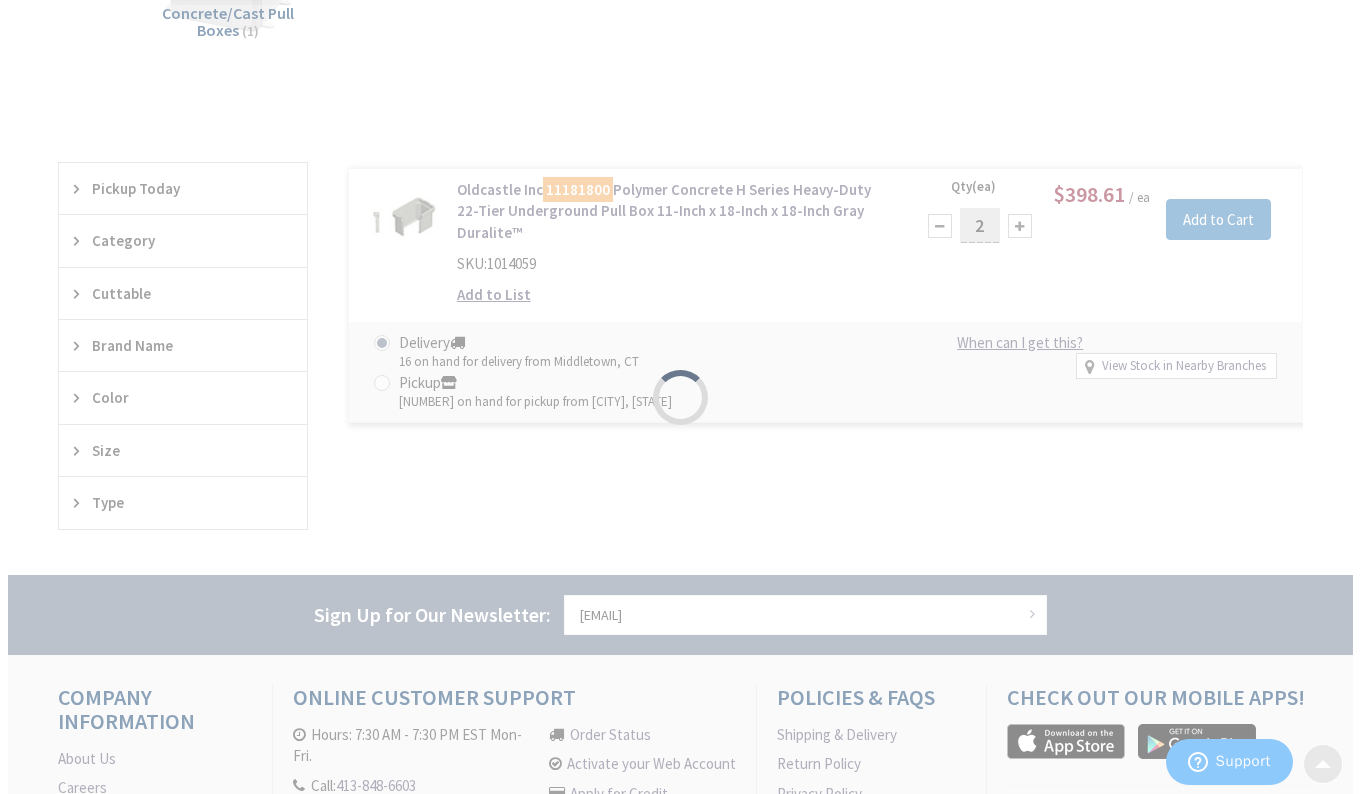 scroll, scrollTop: 400, scrollLeft: 0, axis: vertical 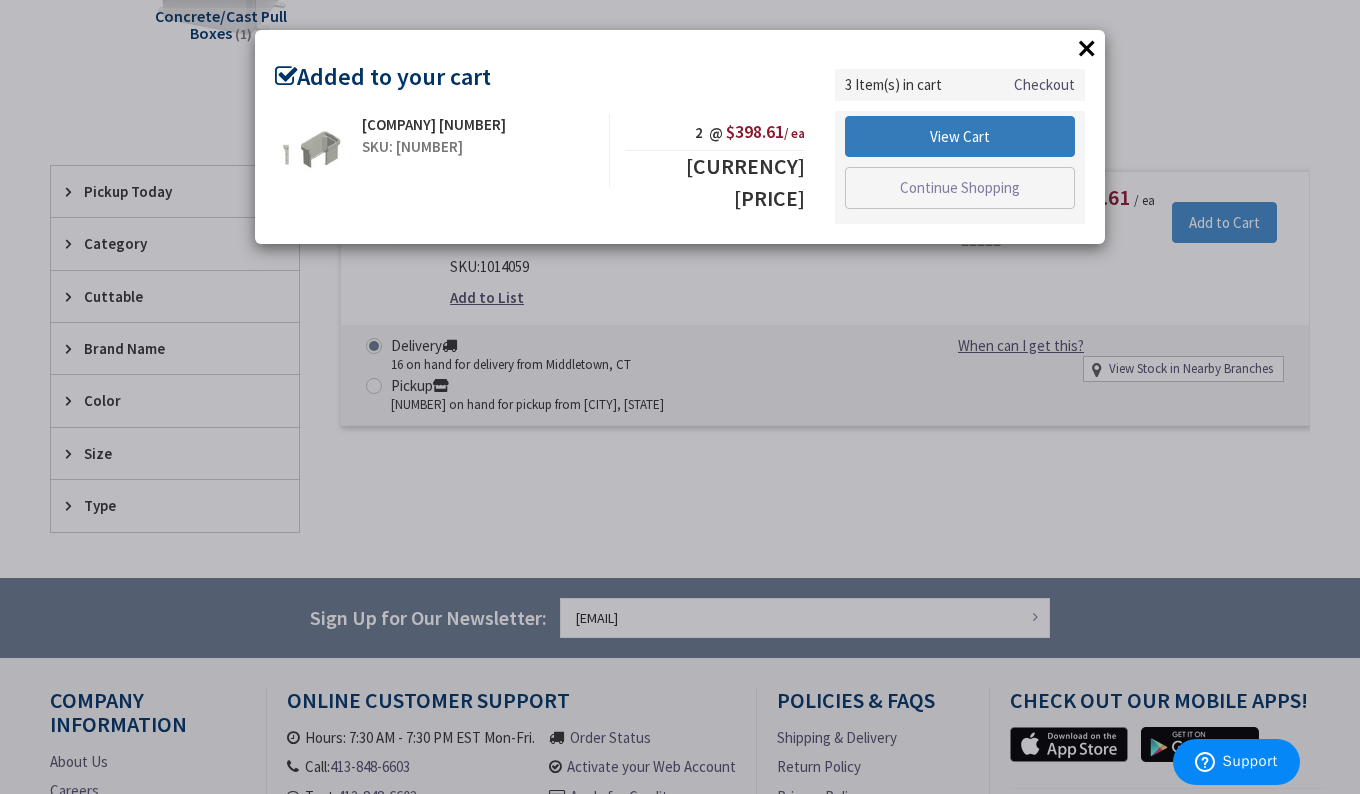 click on "View Cart" at bounding box center [960, 137] 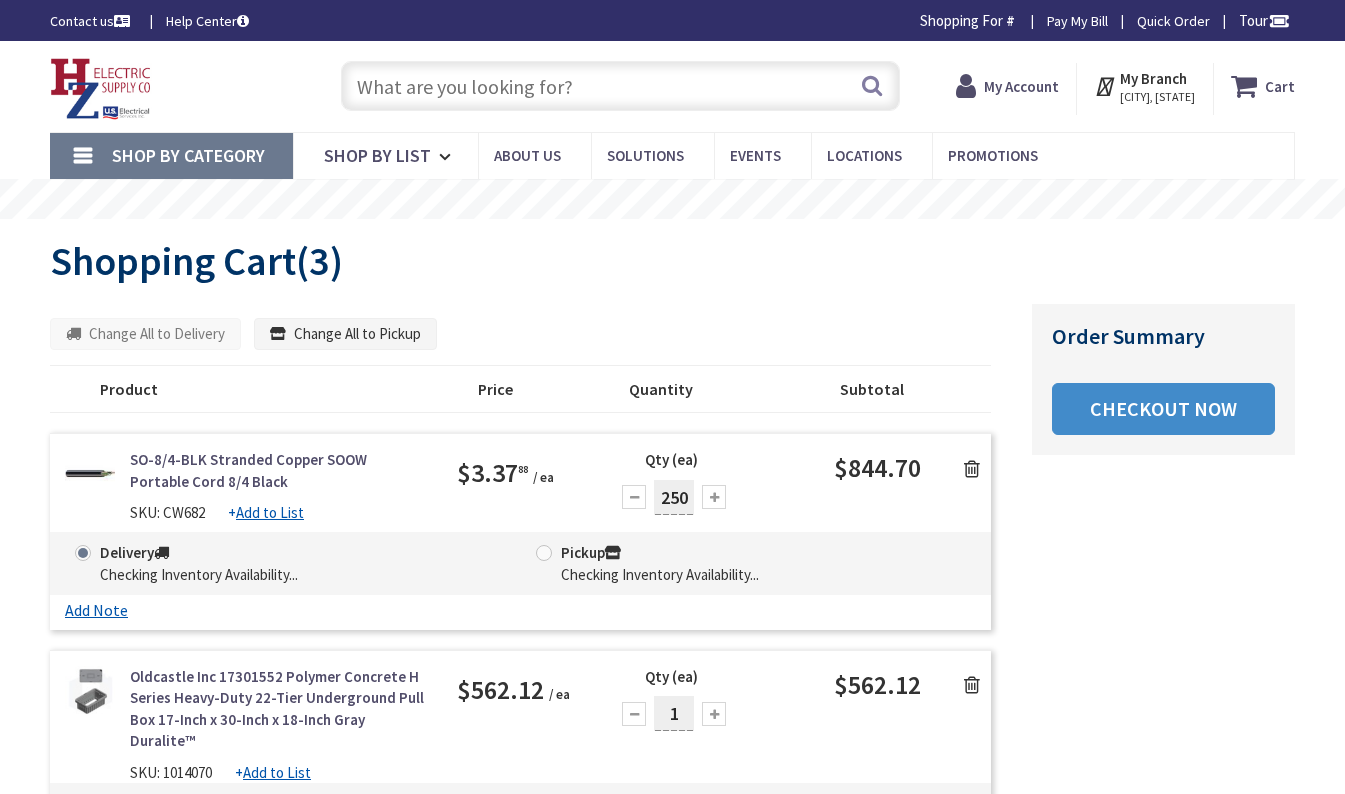 scroll, scrollTop: 0, scrollLeft: 0, axis: both 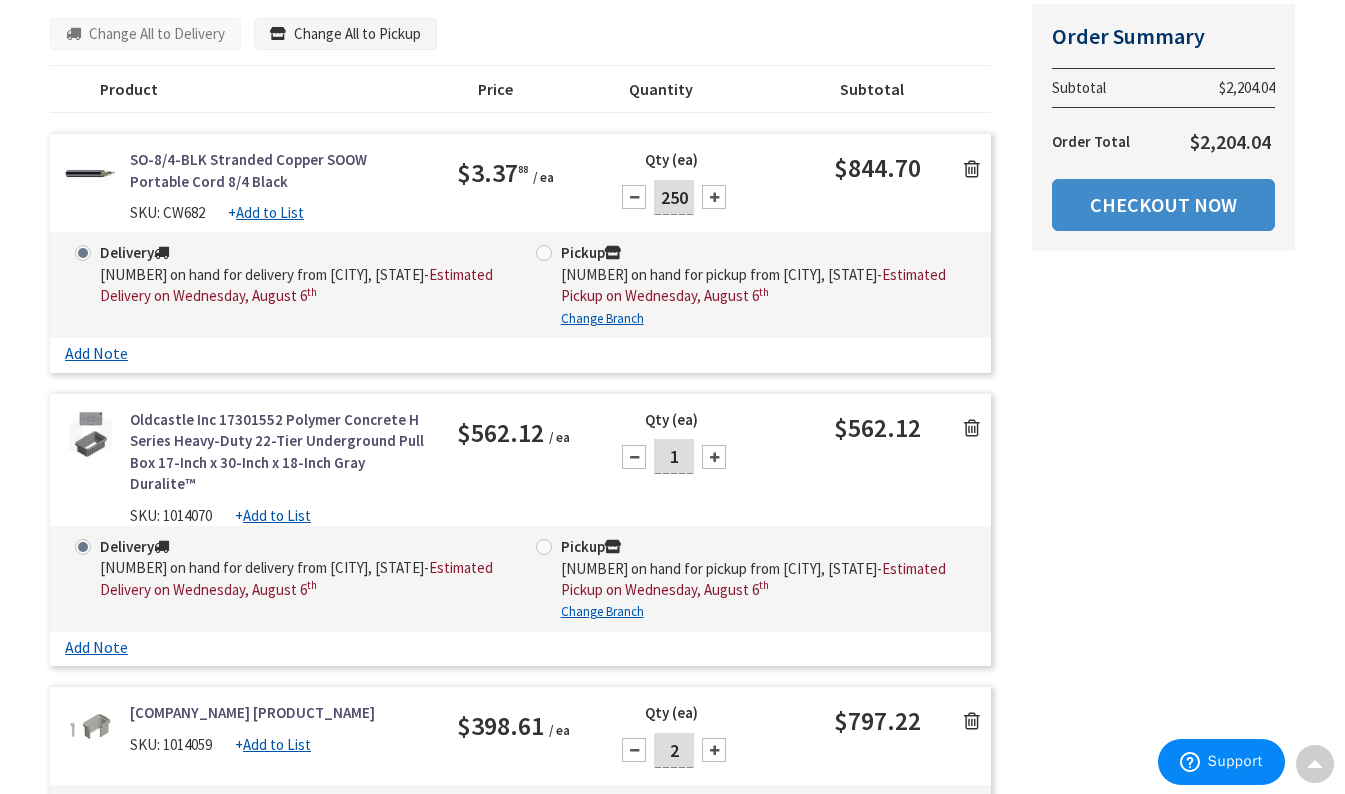 click at bounding box center (972, 169) 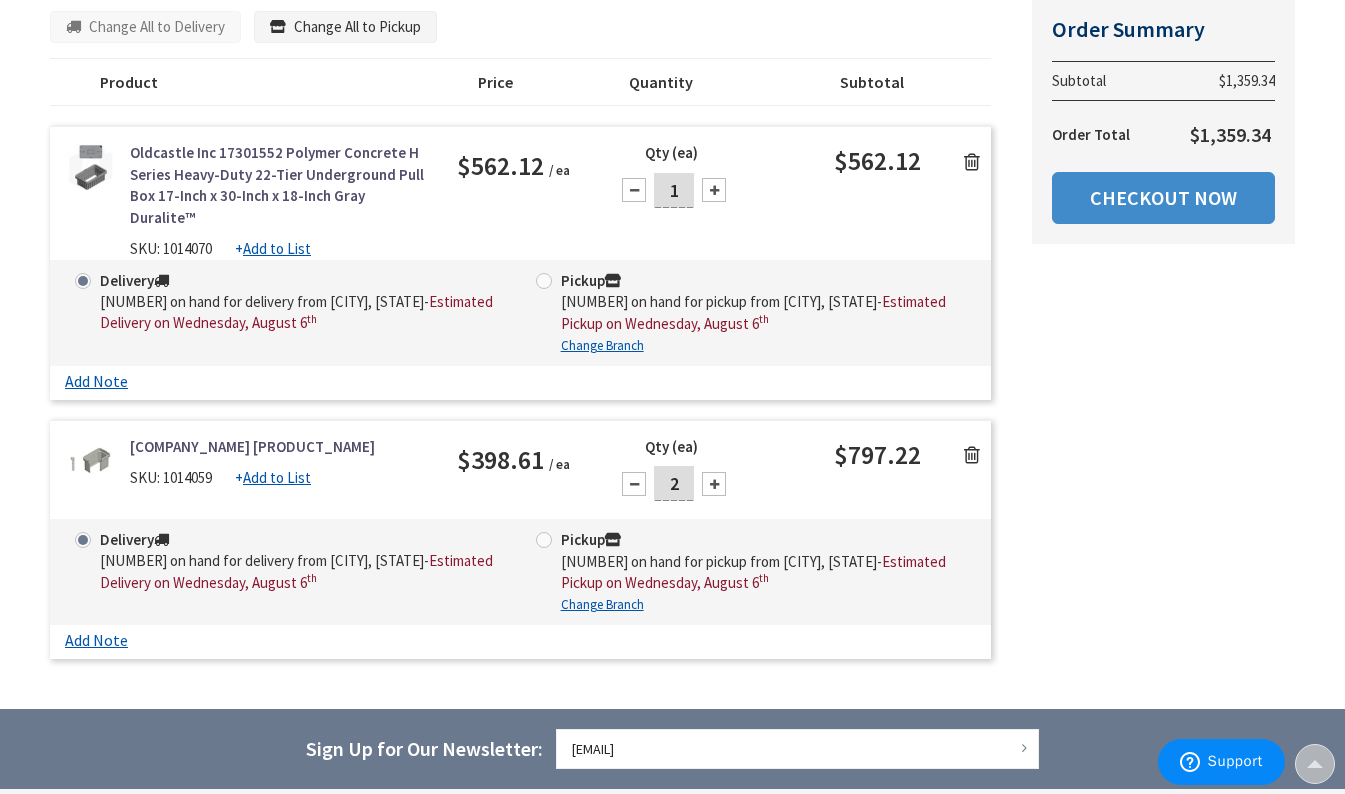 scroll, scrollTop: 303, scrollLeft: 0, axis: vertical 